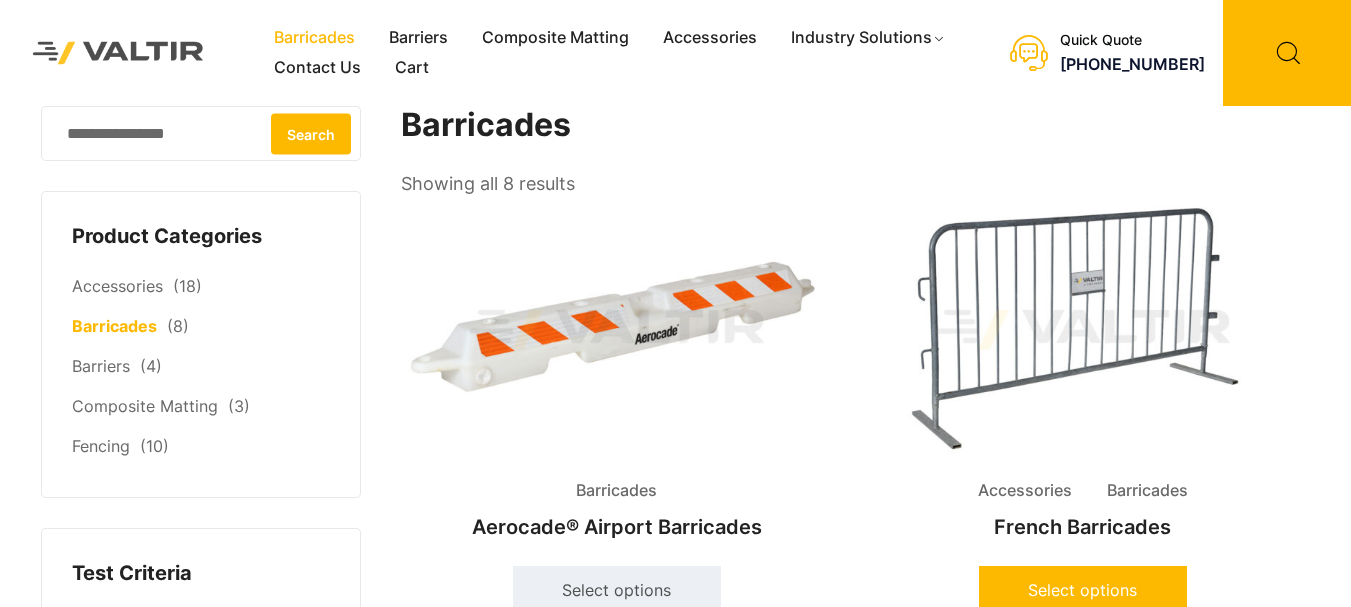 scroll, scrollTop: 133, scrollLeft: 0, axis: vertical 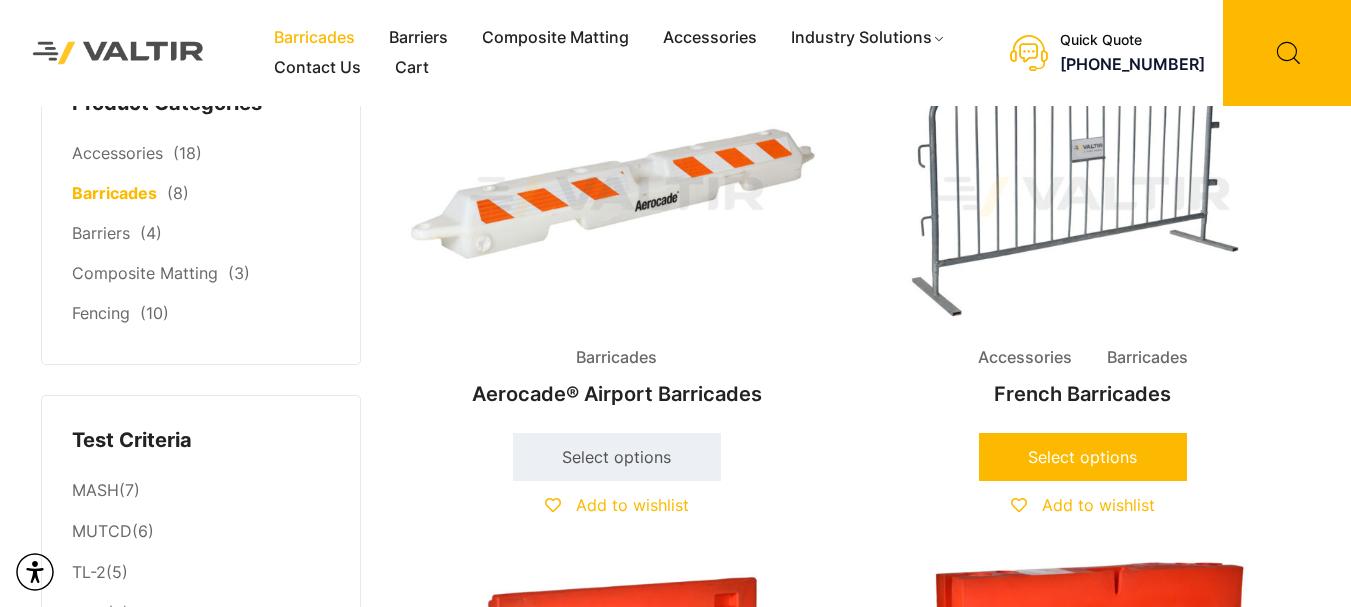 click on "Select options" at bounding box center (1083, 457) 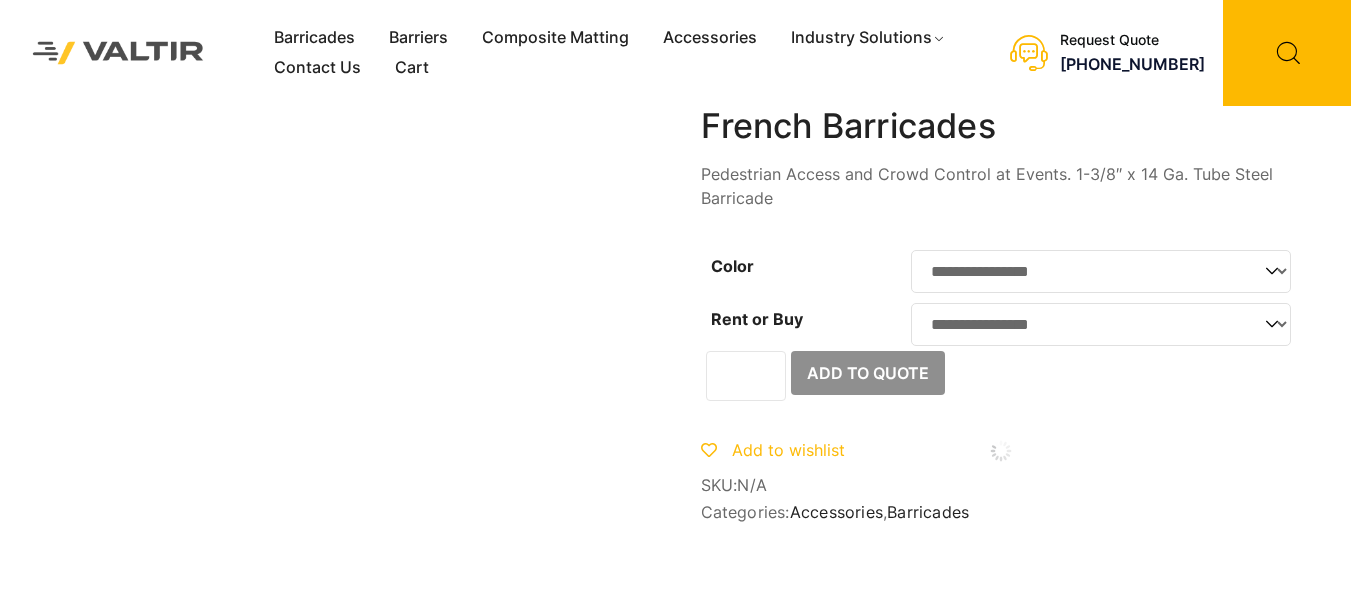 scroll, scrollTop: 0, scrollLeft: 0, axis: both 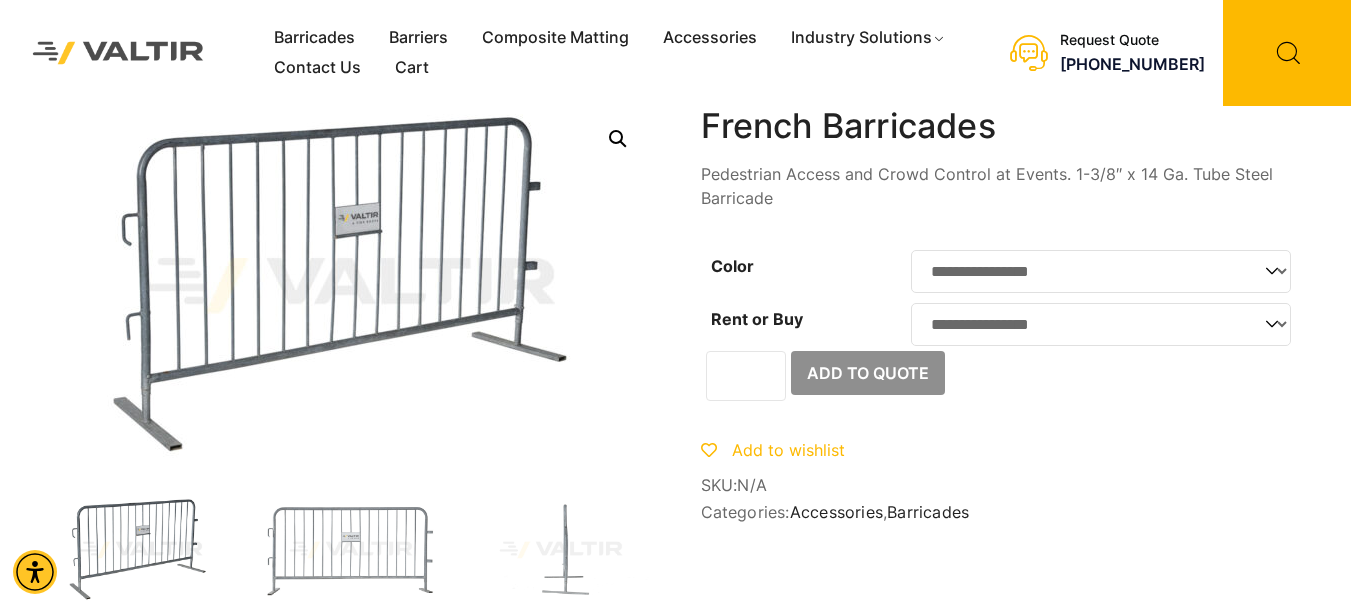 click on "**********" 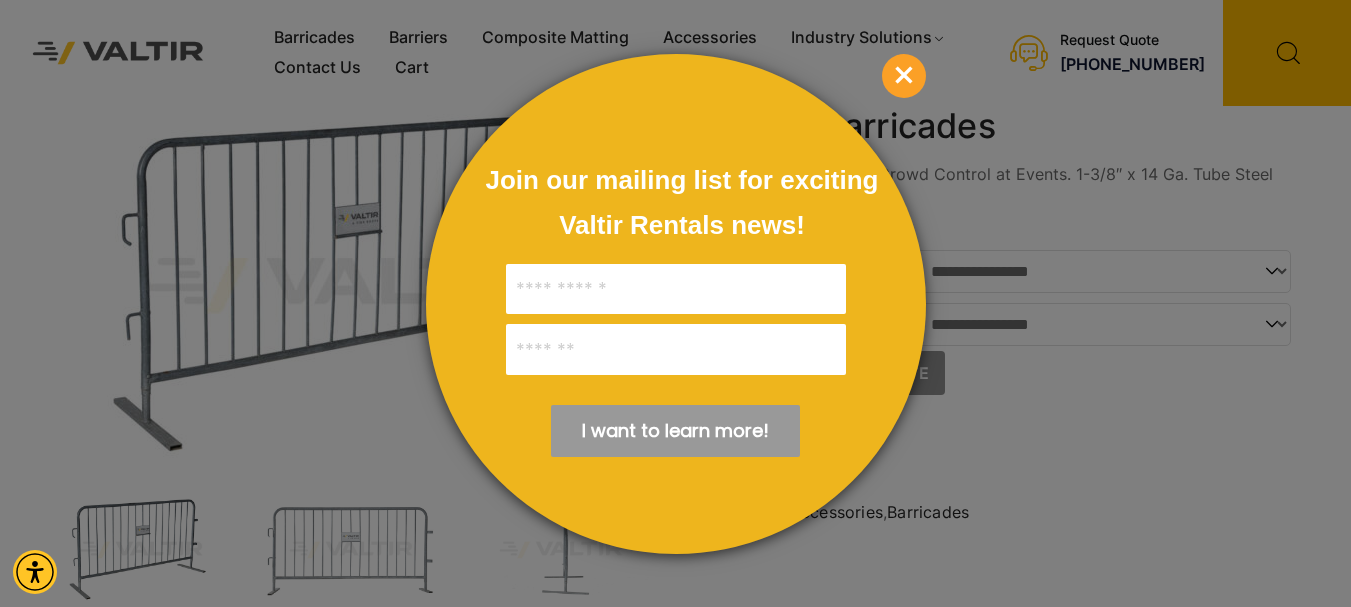 click on "×" at bounding box center (904, 76) 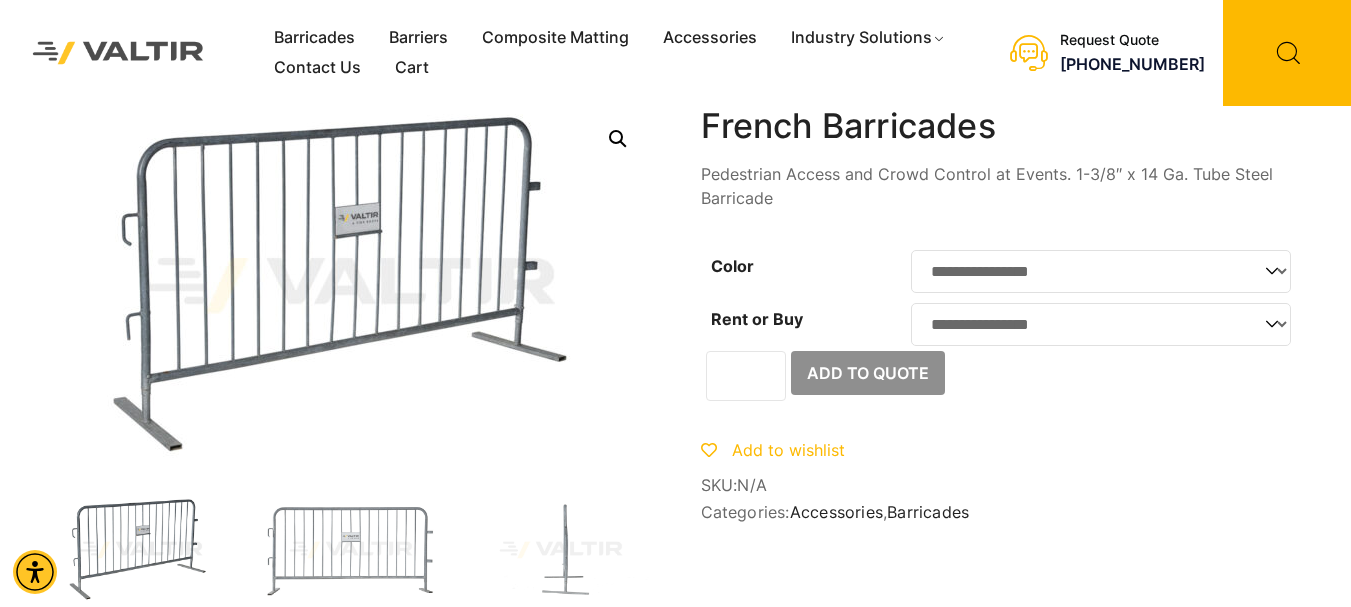 click on "**********" 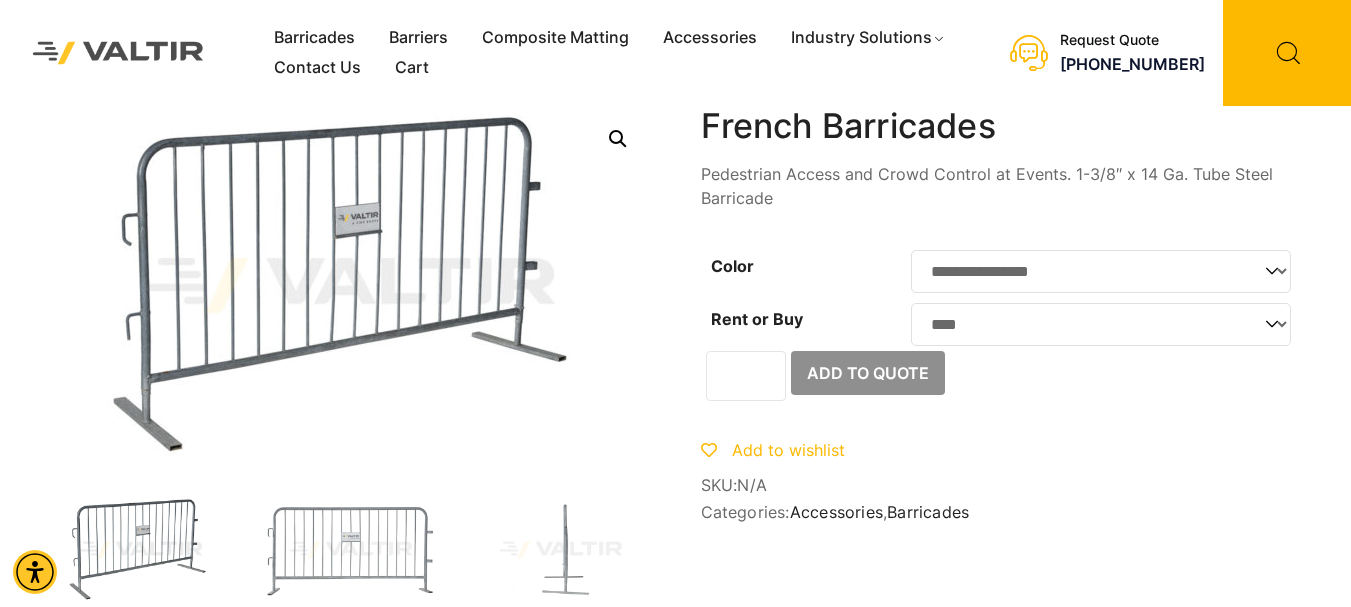 click on "**********" 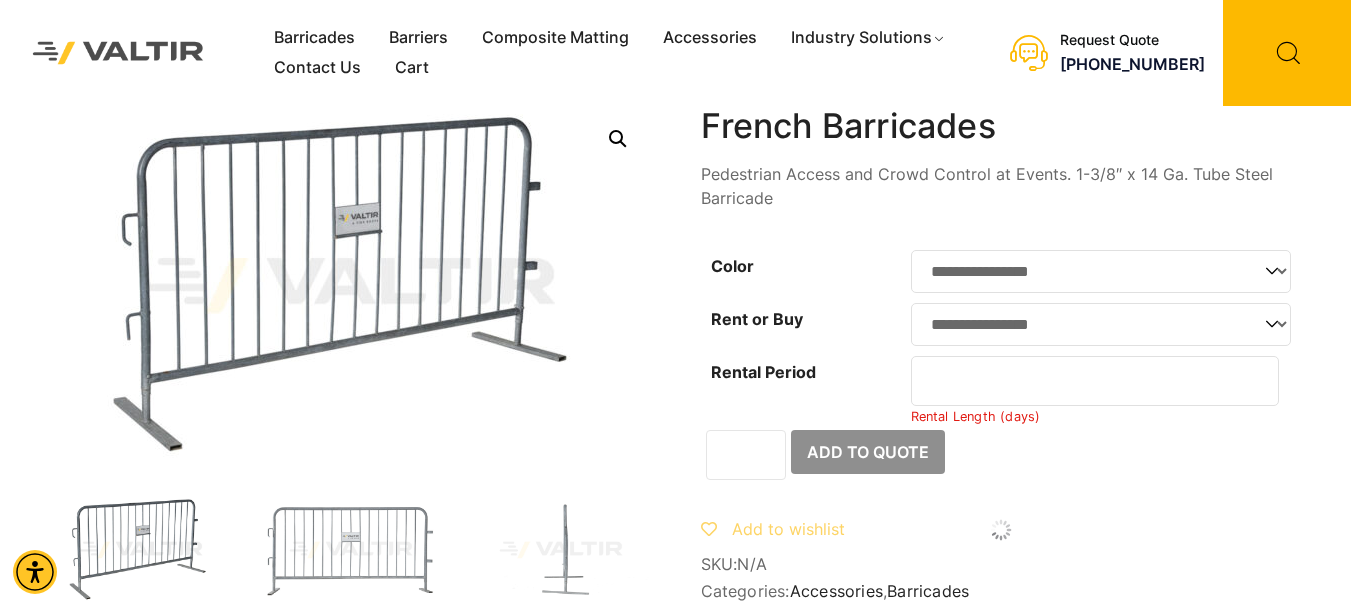 click on "**********" 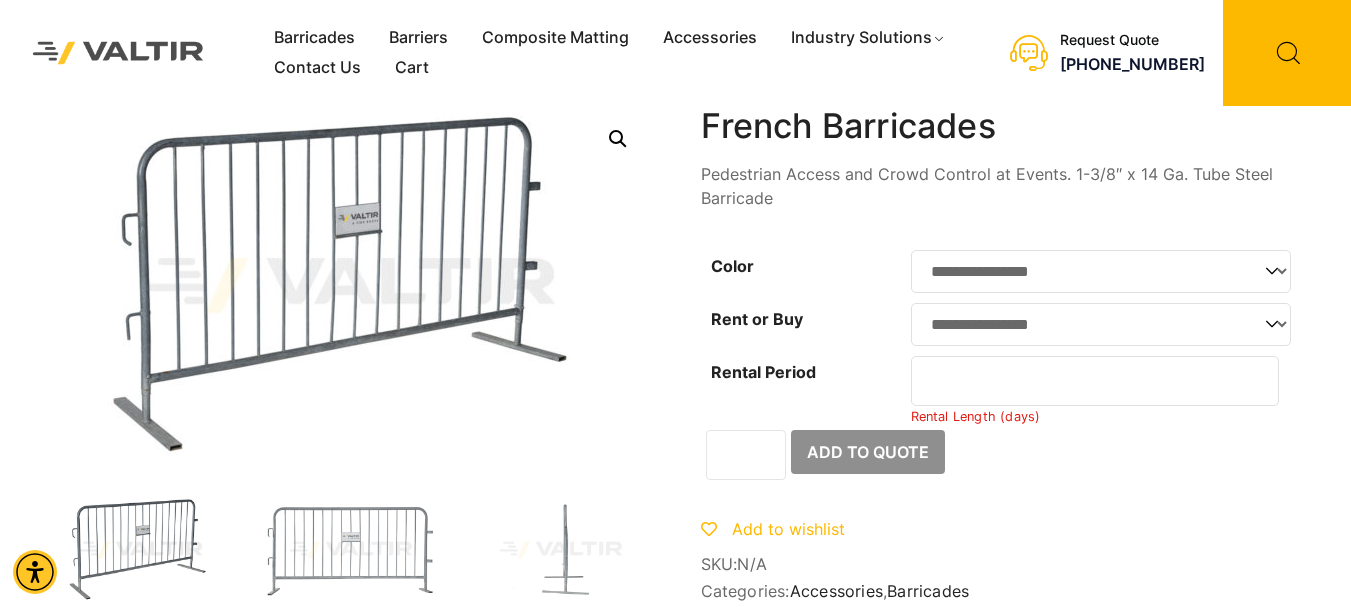 select on "*****" 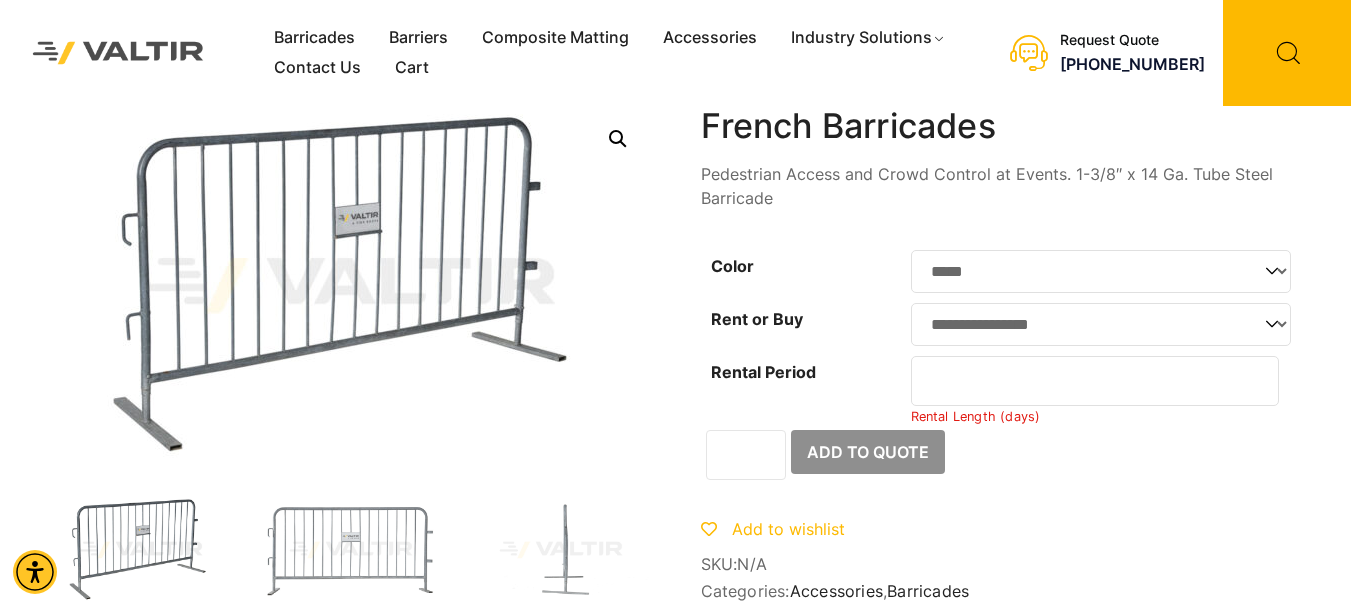 click on "**********" 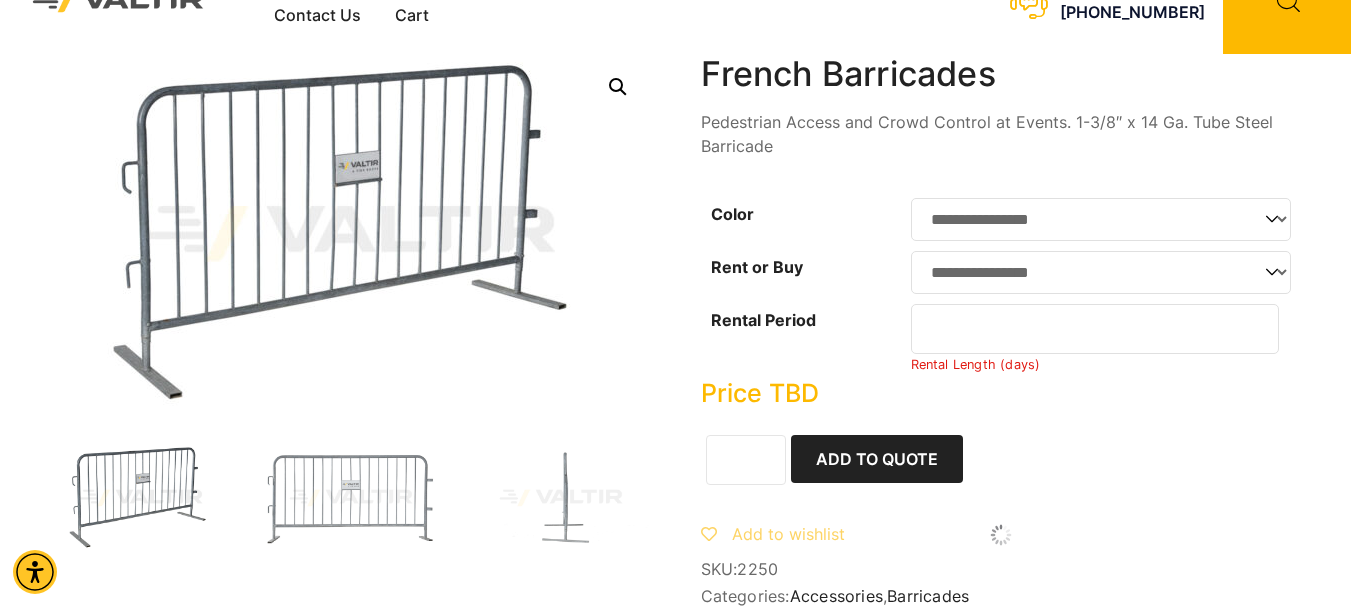scroll, scrollTop: 67, scrollLeft: 0, axis: vertical 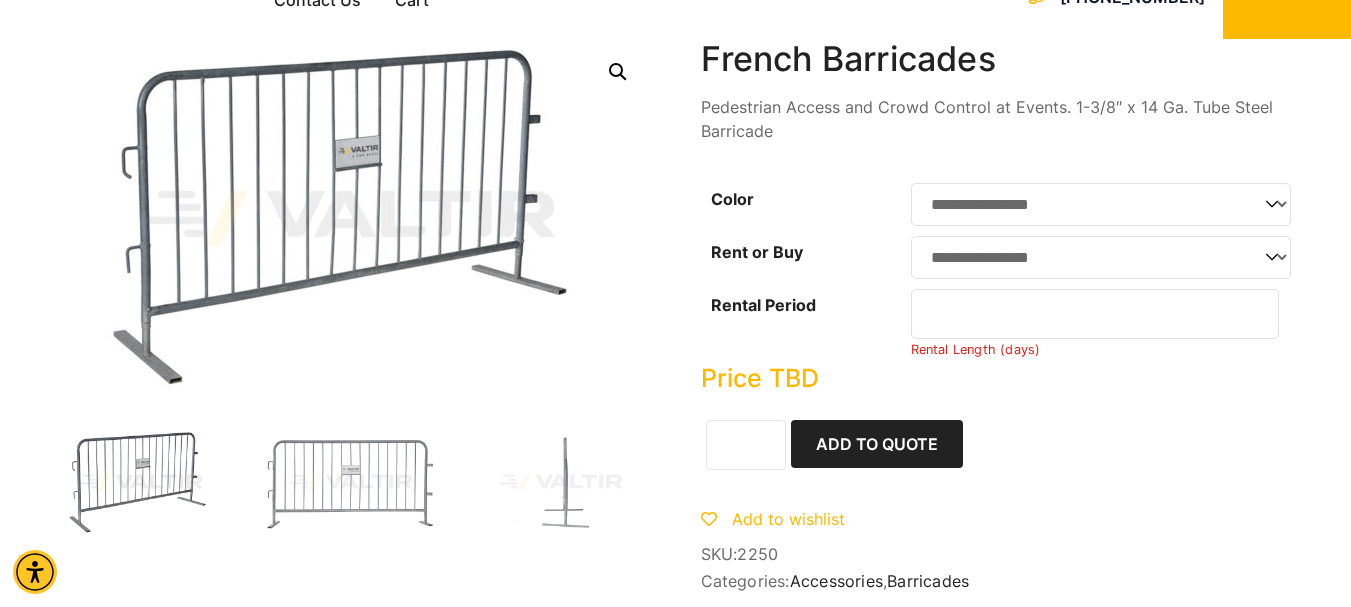 drag, startPoint x: 994, startPoint y: 329, endPoint x: 918, endPoint y: 315, distance: 77.27872 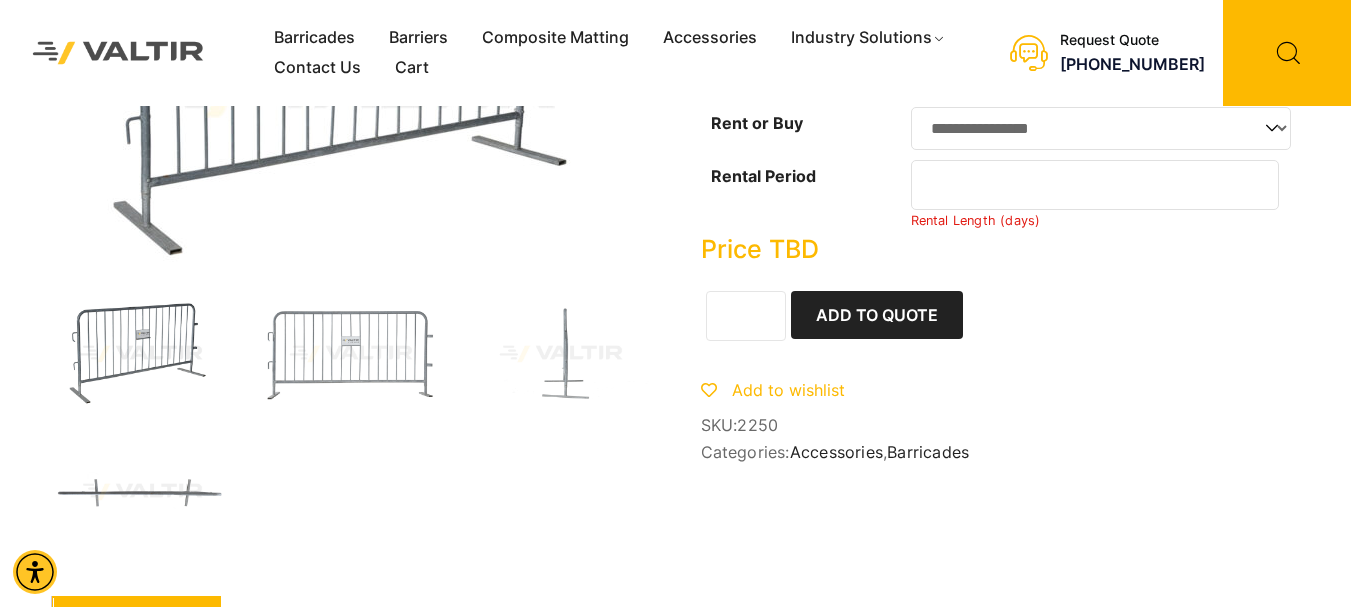 scroll, scrollTop: 200, scrollLeft: 0, axis: vertical 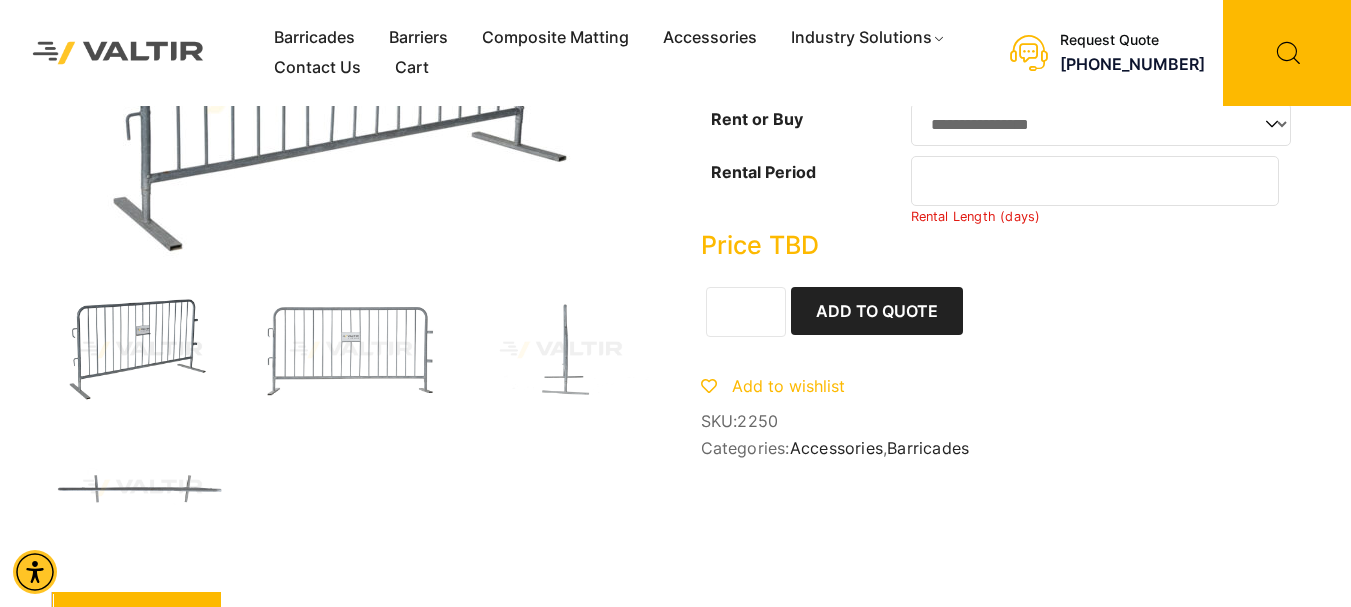 click on "*" 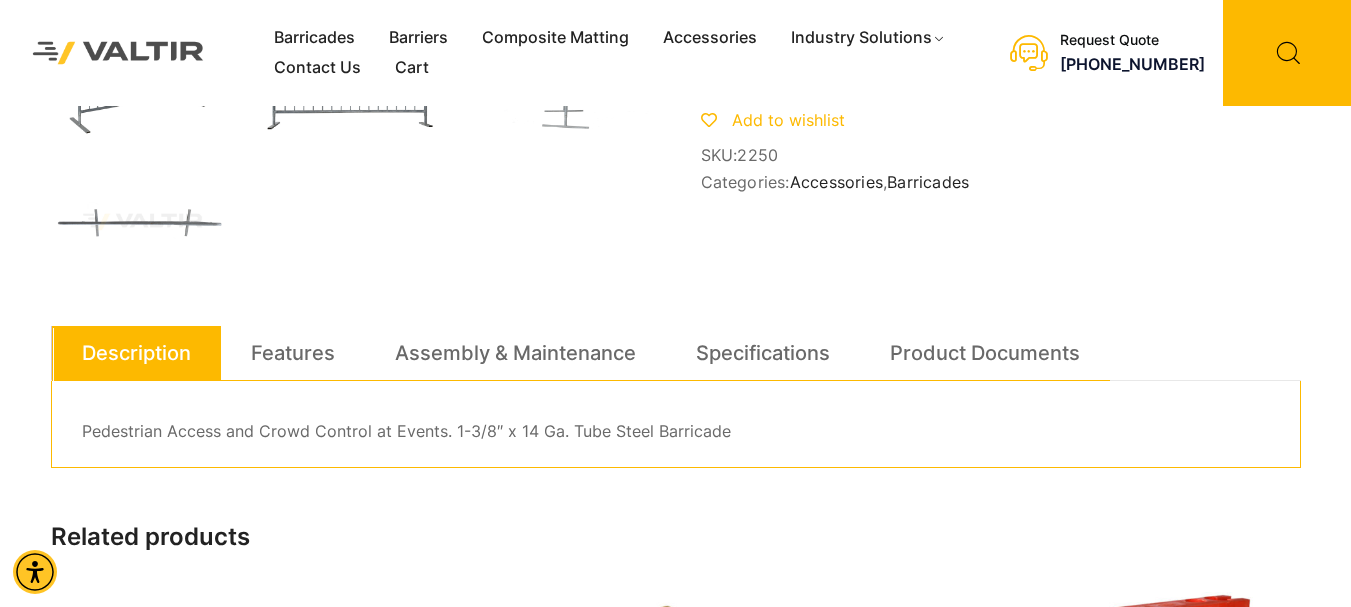 scroll, scrollTop: 467, scrollLeft: 0, axis: vertical 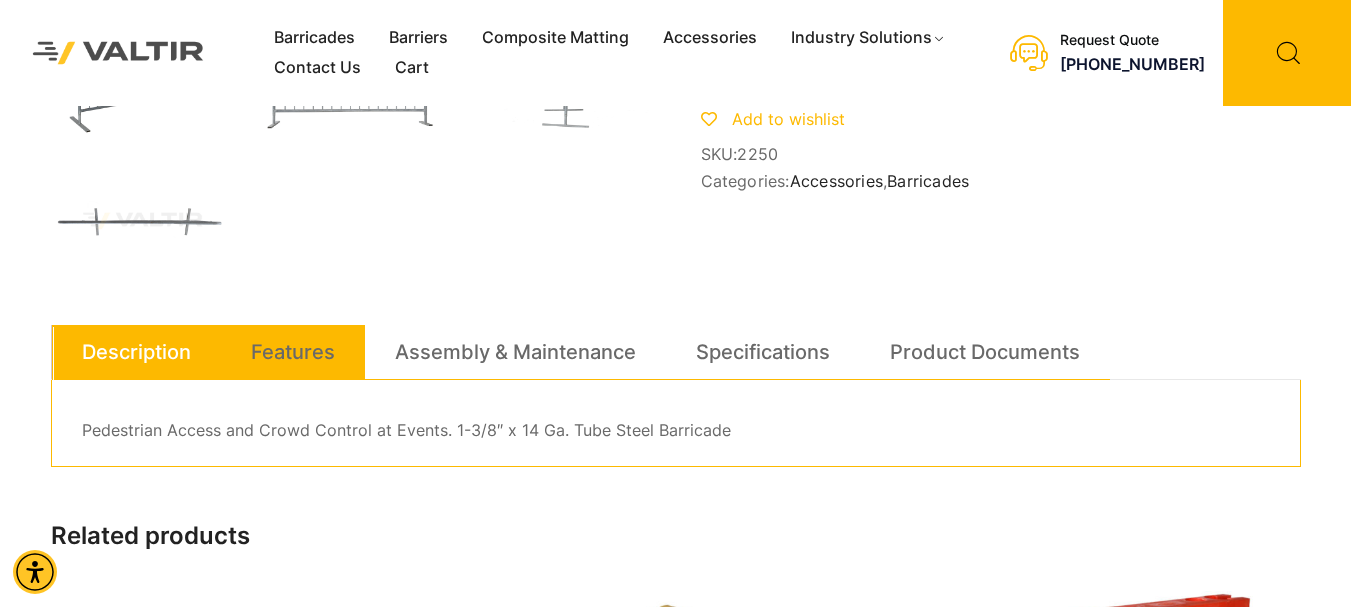 click on "Features" at bounding box center [293, 352] 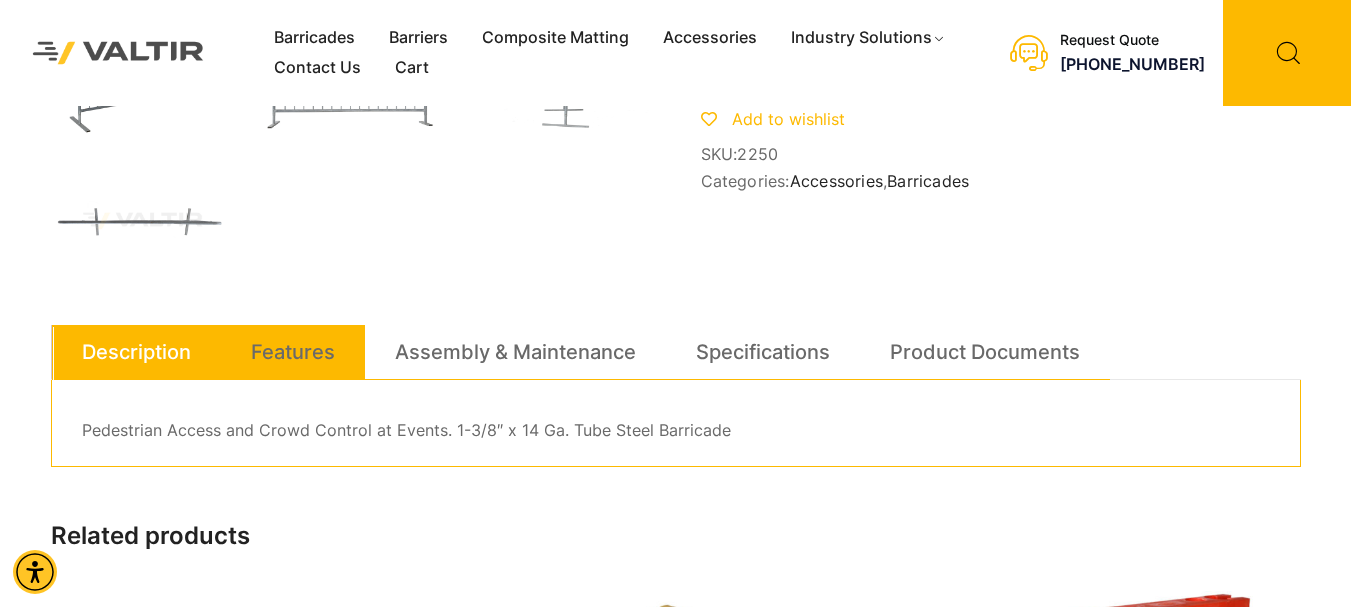 click on "Features" at bounding box center (293, 352) 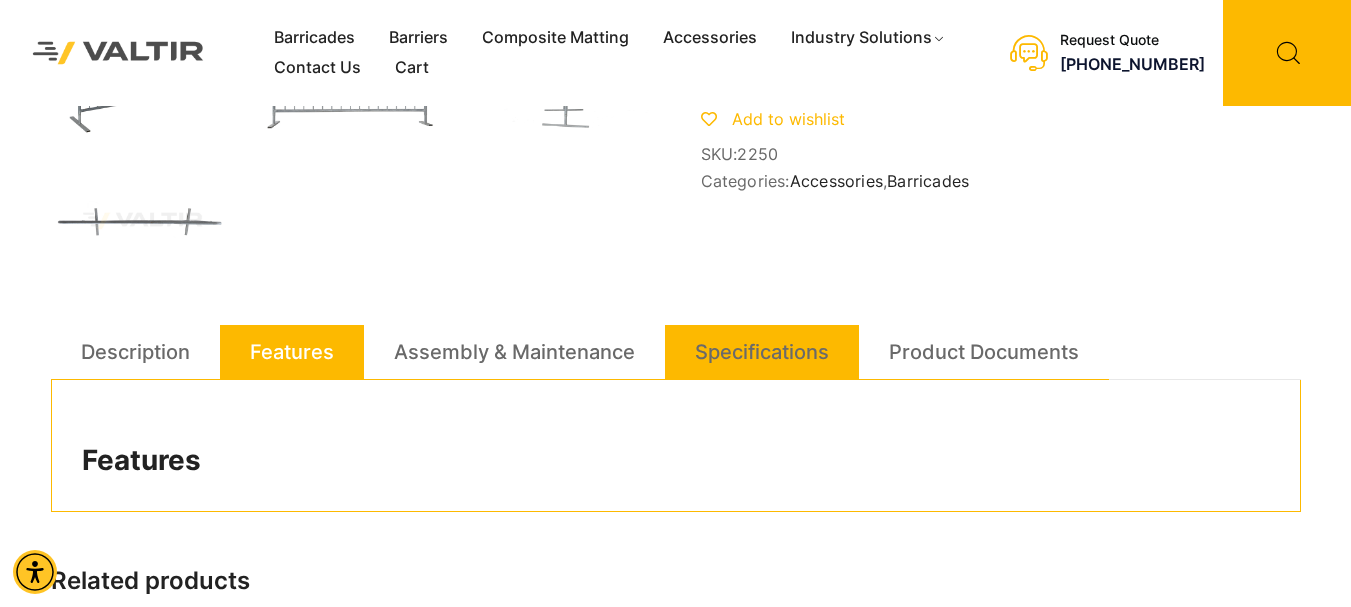 click on "Specifications" at bounding box center [762, 352] 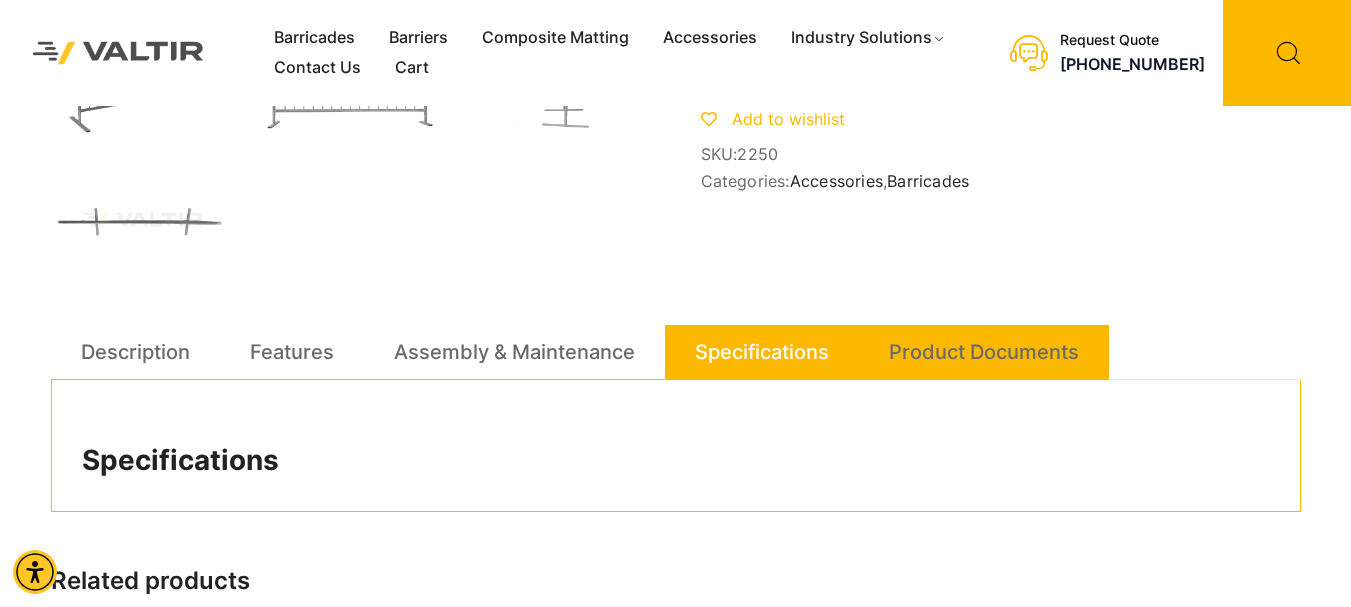 click on "Product Documents" at bounding box center (984, 352) 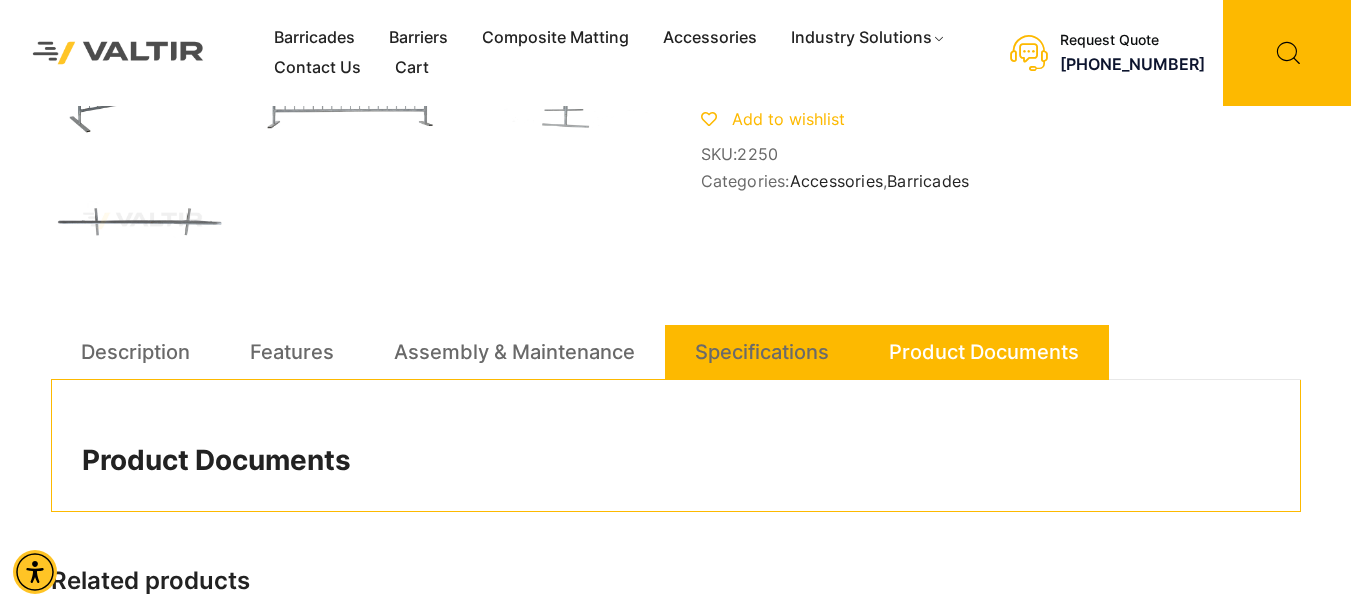 click on "Specifications" at bounding box center [762, 352] 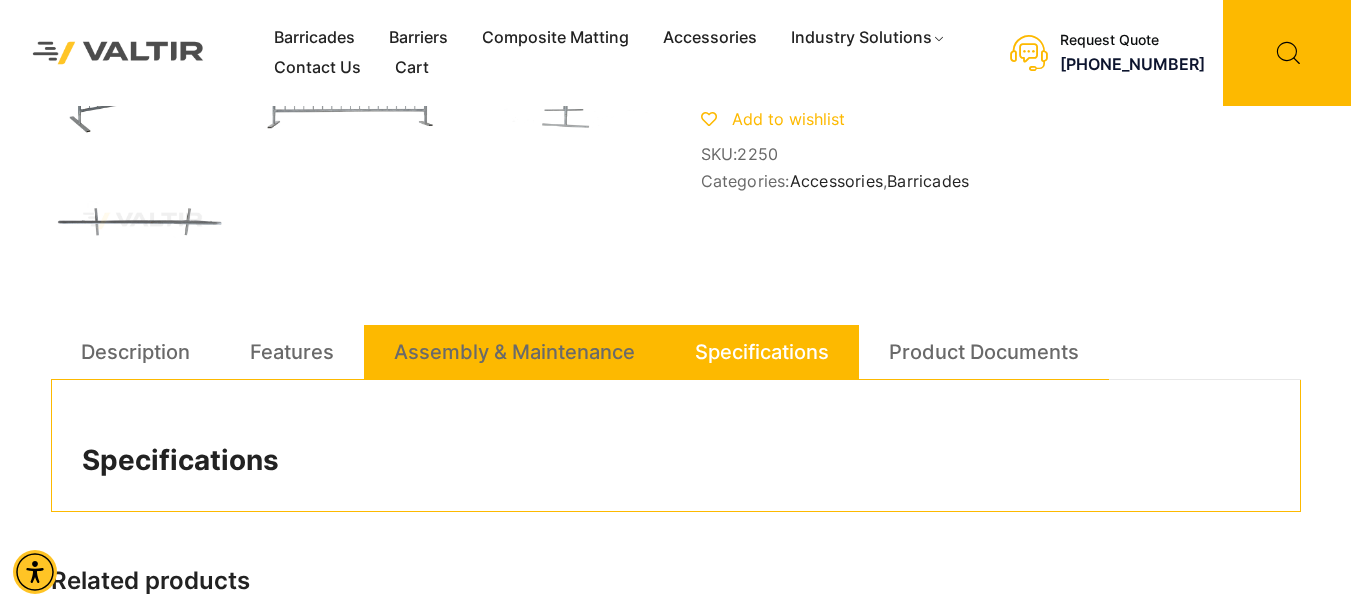 click on "Assembly & Maintenance" at bounding box center (514, 352) 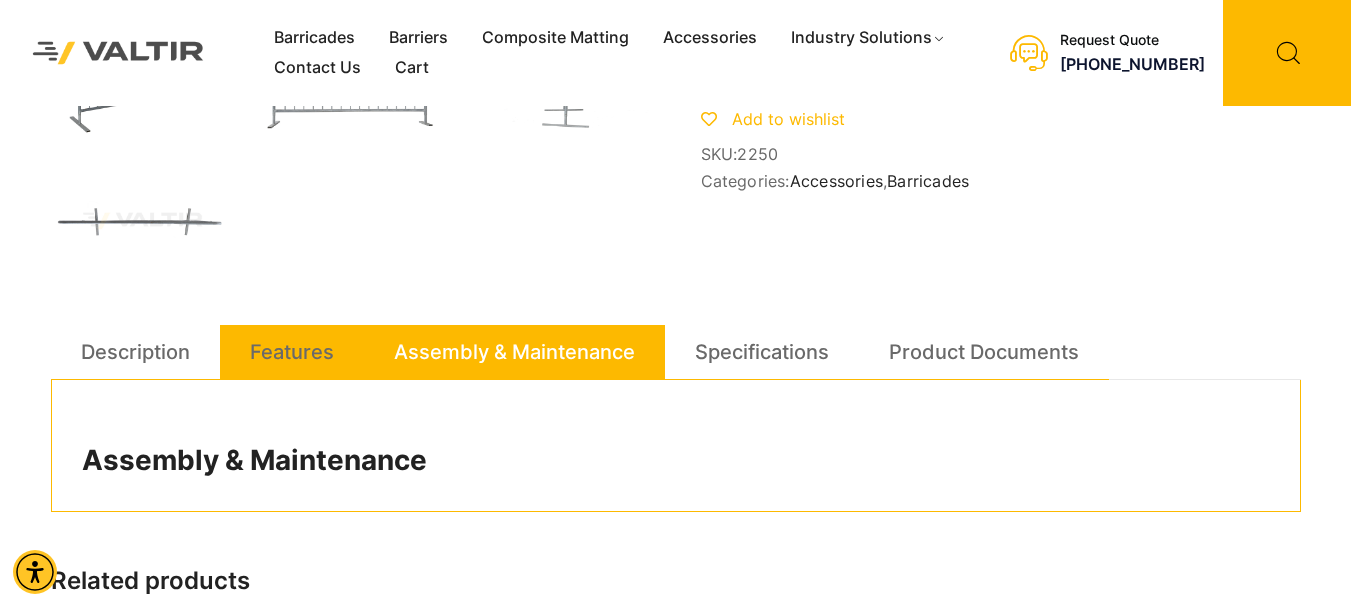 click on "Features" at bounding box center (292, 352) 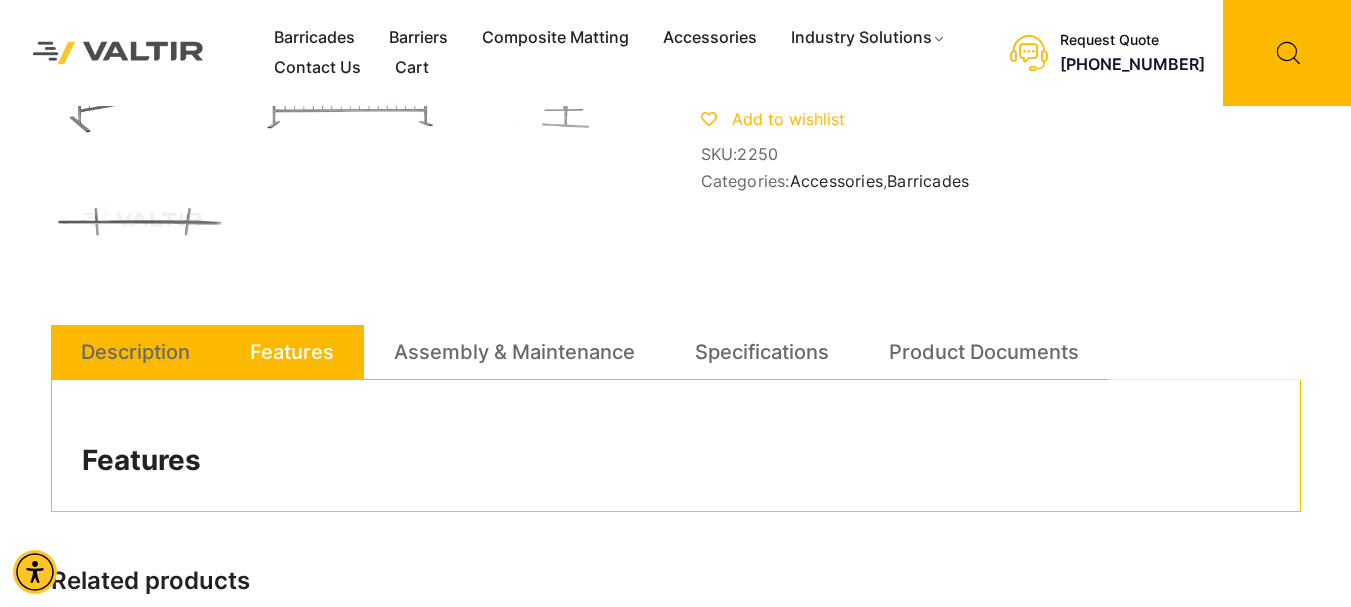 click on "Description" at bounding box center [135, 352] 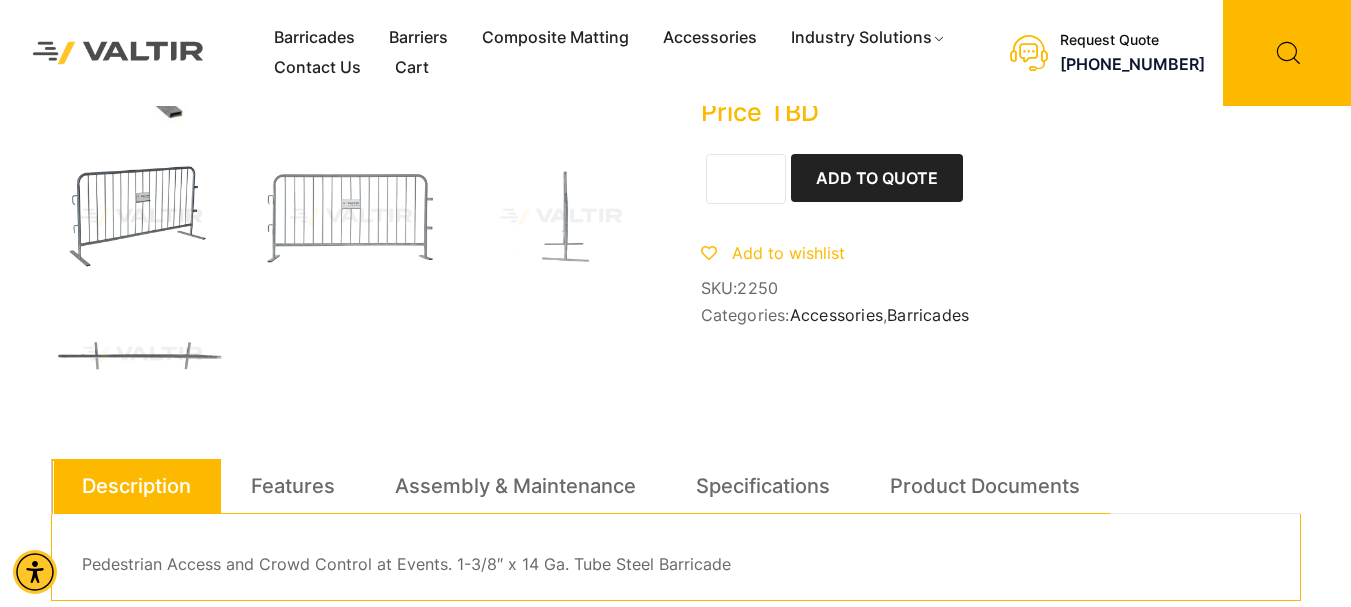 scroll, scrollTop: 0, scrollLeft: 0, axis: both 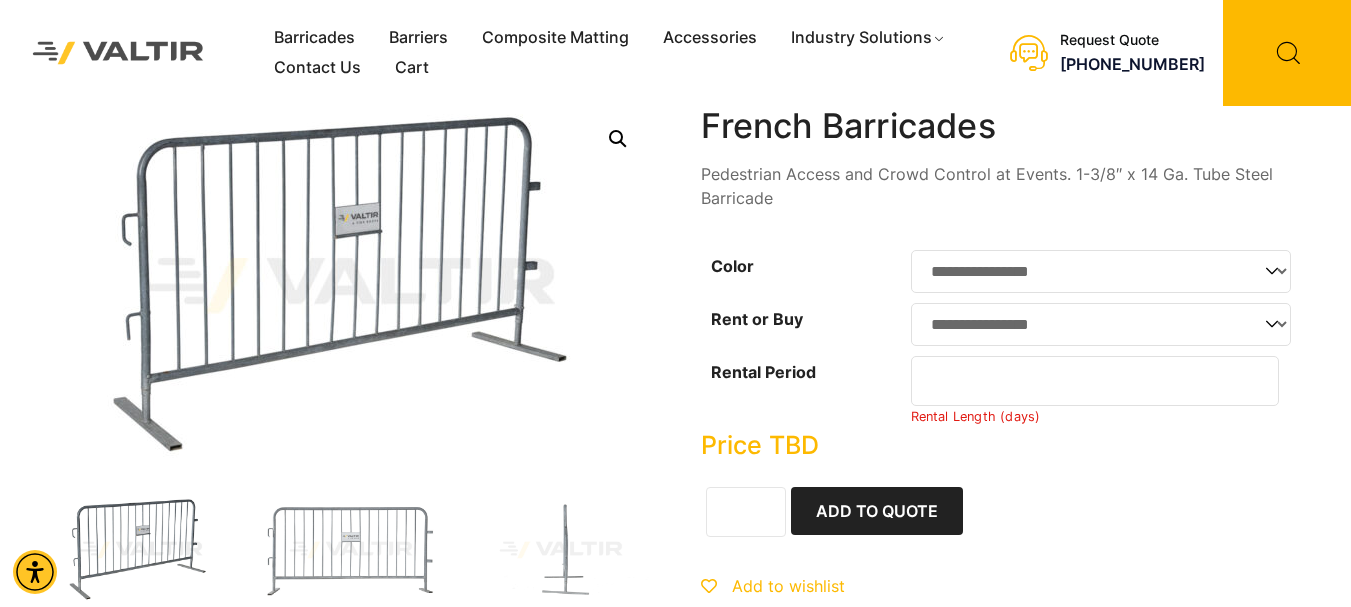 click on "*" 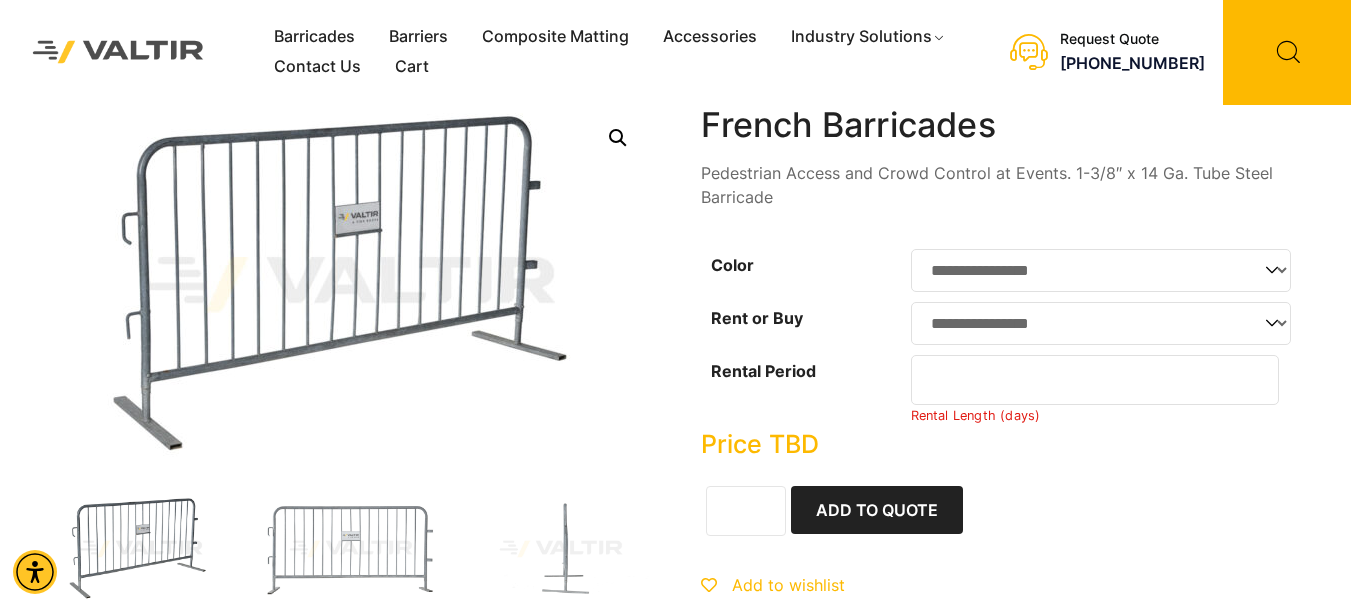 scroll, scrollTop: 0, scrollLeft: 0, axis: both 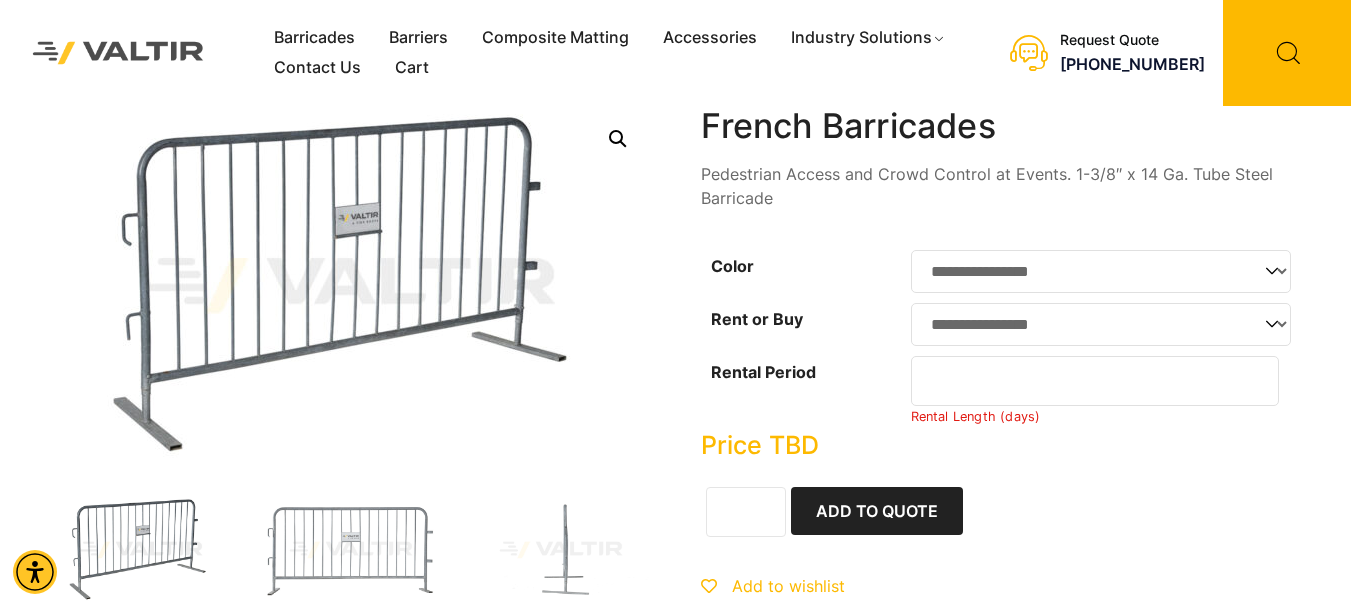 drag, startPoint x: 1273, startPoint y: 502, endPoint x: 1247, endPoint y: 502, distance: 26 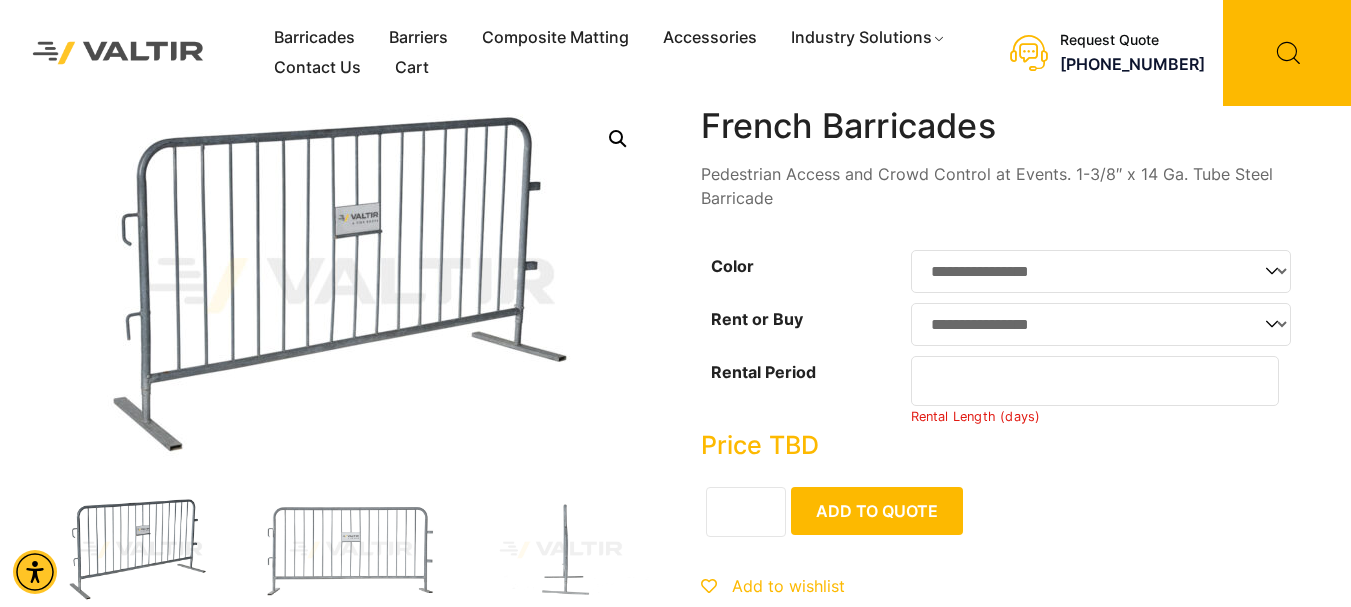 click on "Add to Quote" 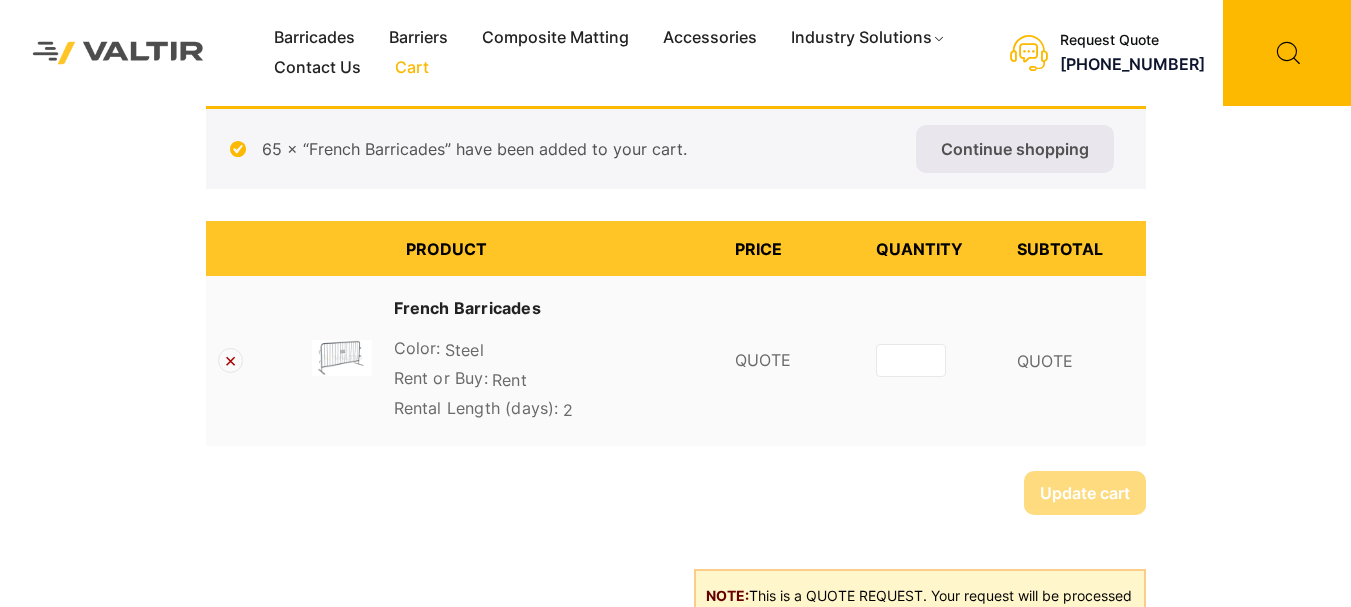 scroll, scrollTop: 0, scrollLeft: 0, axis: both 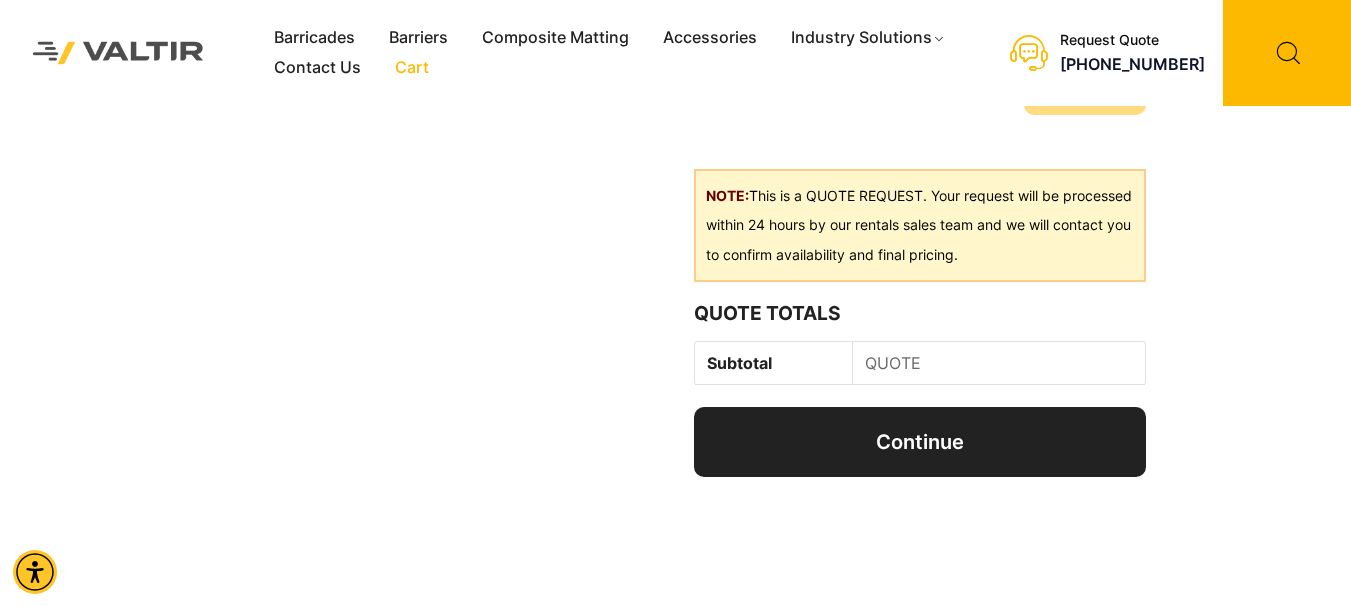 click on "QUOTE" at bounding box center (999, 363) 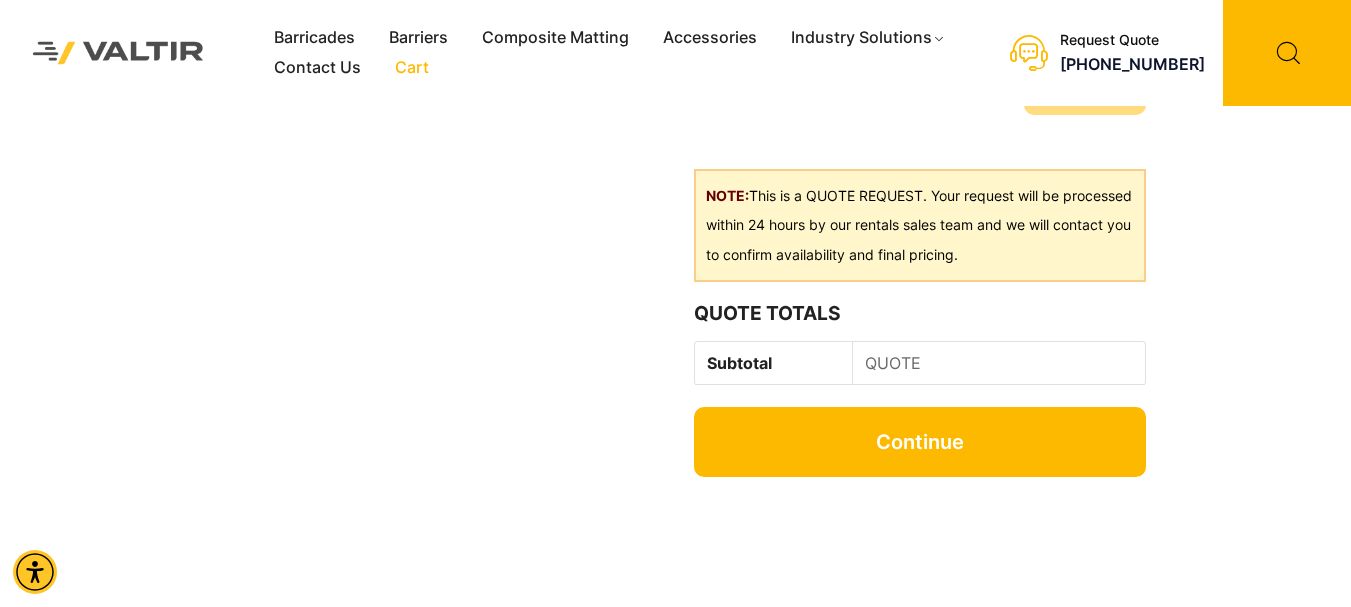 click on "Continue" at bounding box center (919, 442) 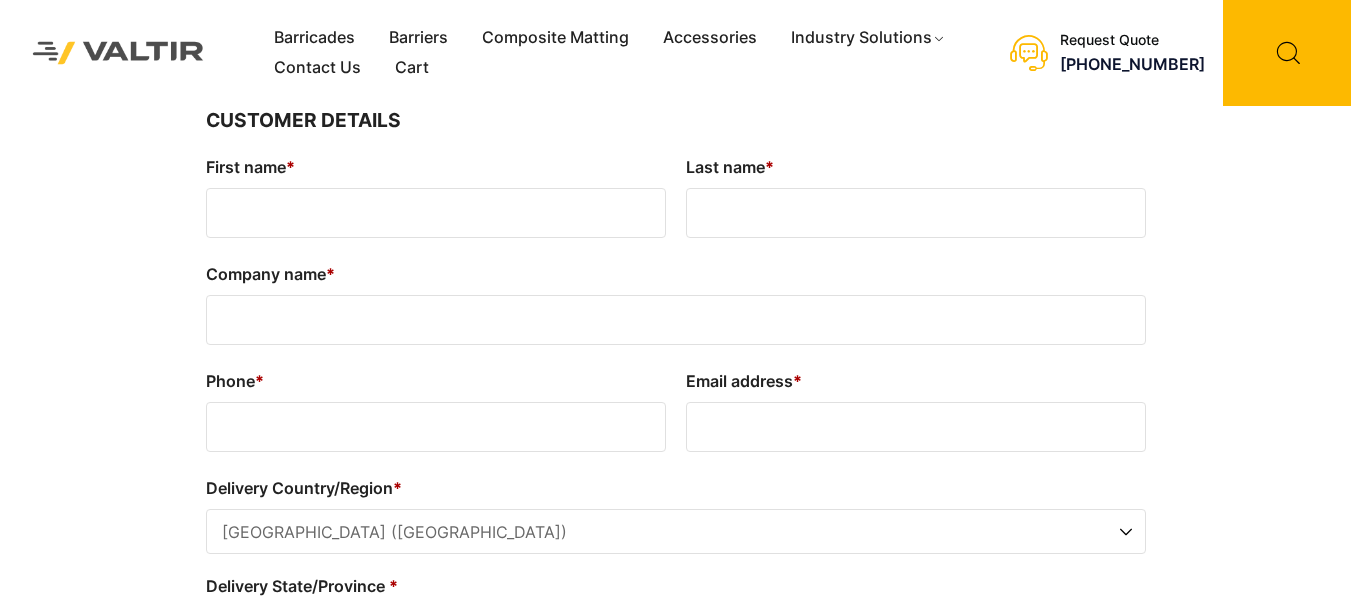 select on "**" 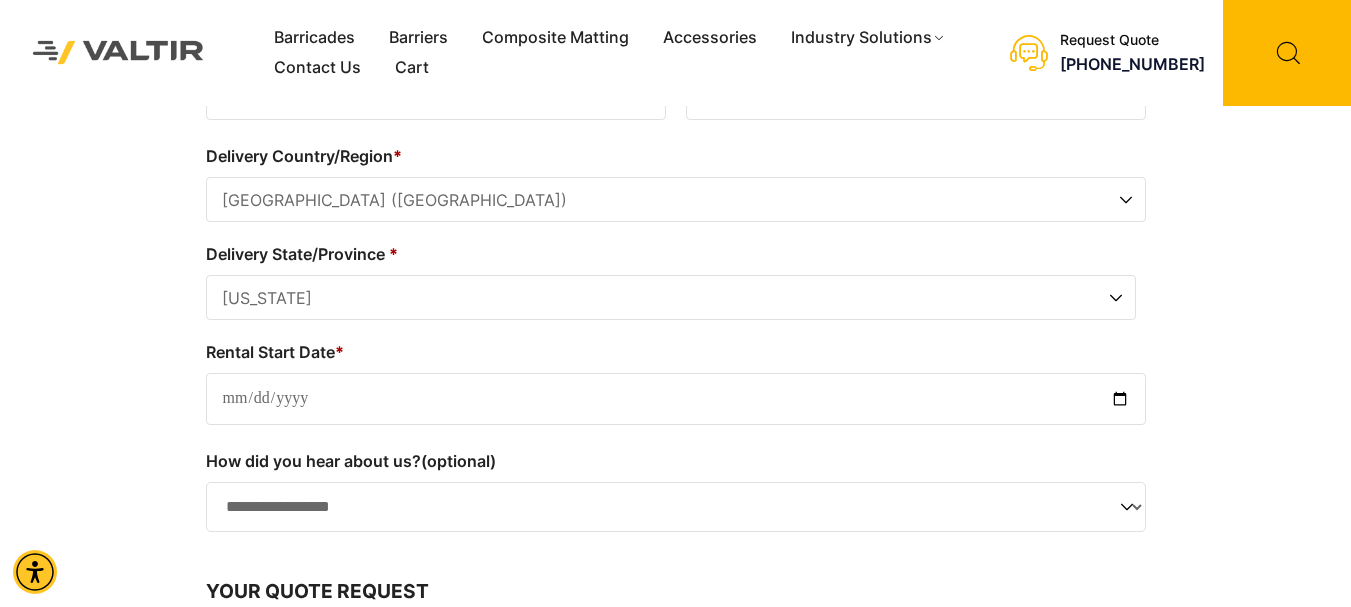 scroll, scrollTop: 333, scrollLeft: 0, axis: vertical 